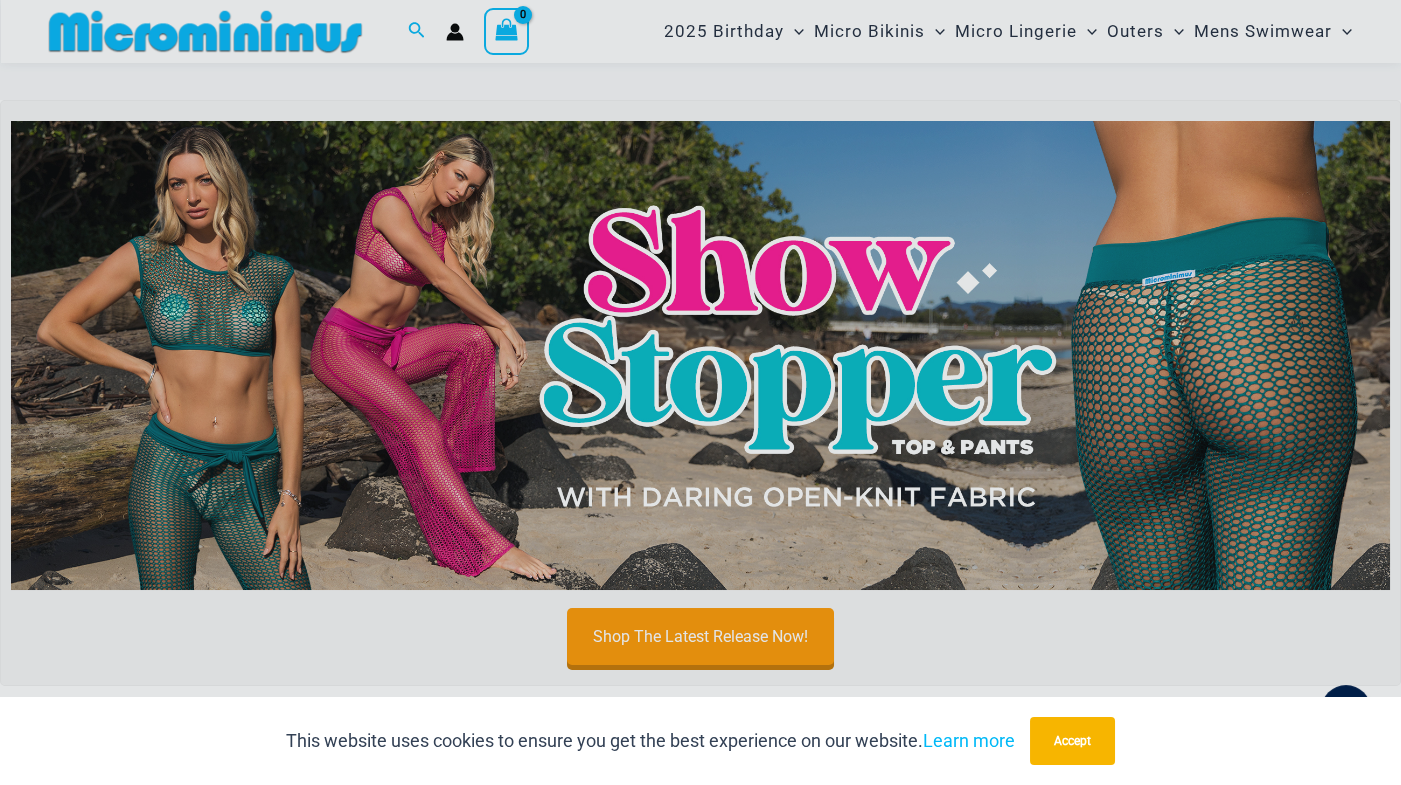 scroll, scrollTop: 61, scrollLeft: 0, axis: vertical 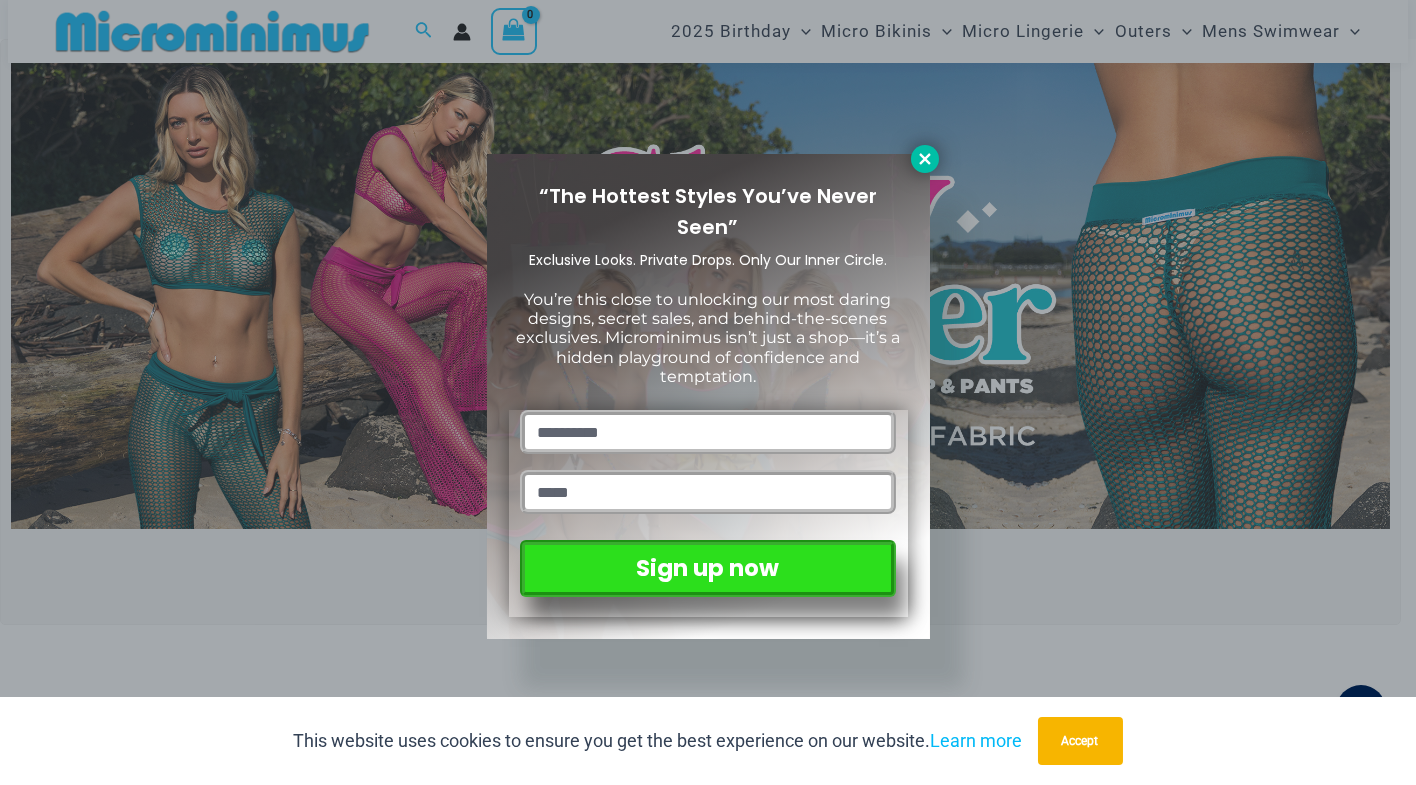 click 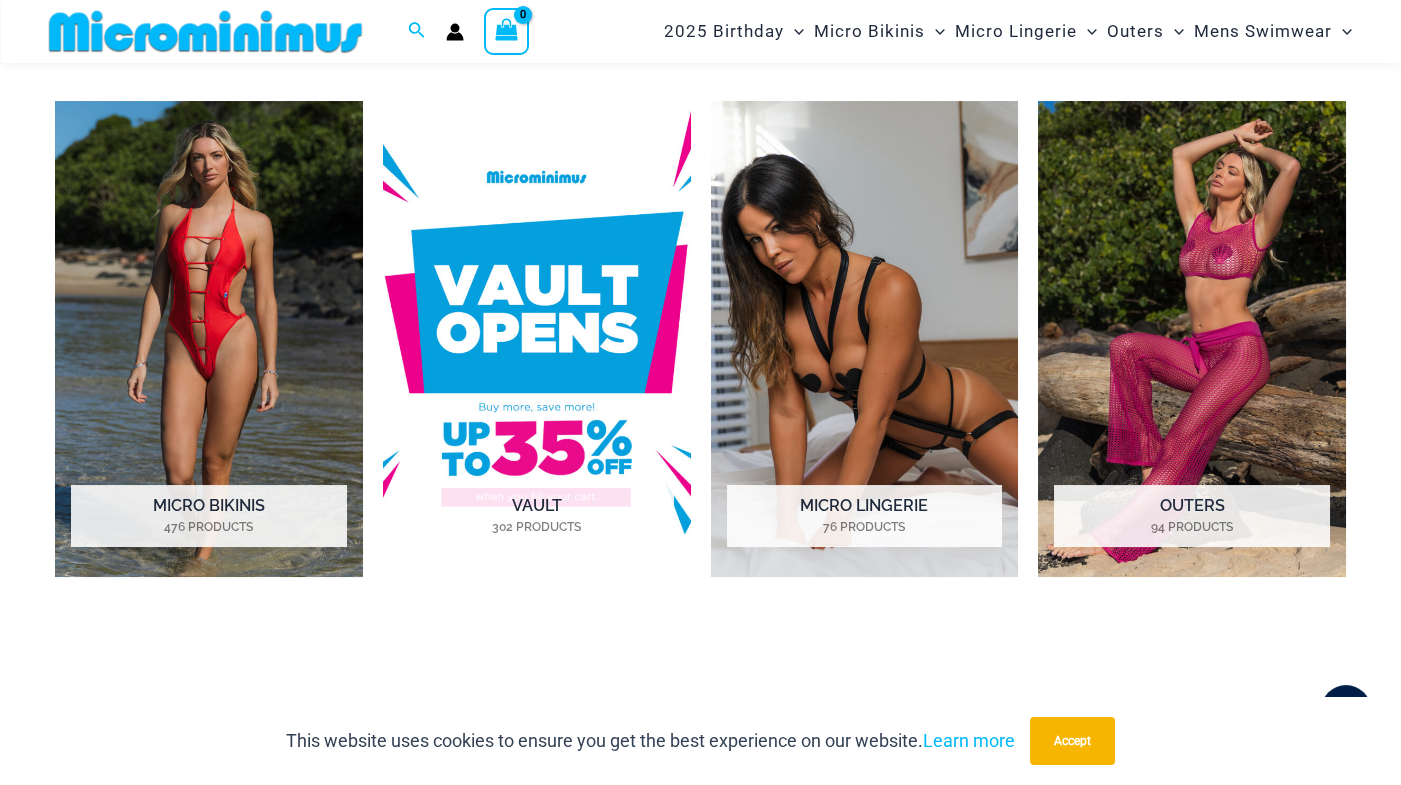 scroll, scrollTop: 846, scrollLeft: 0, axis: vertical 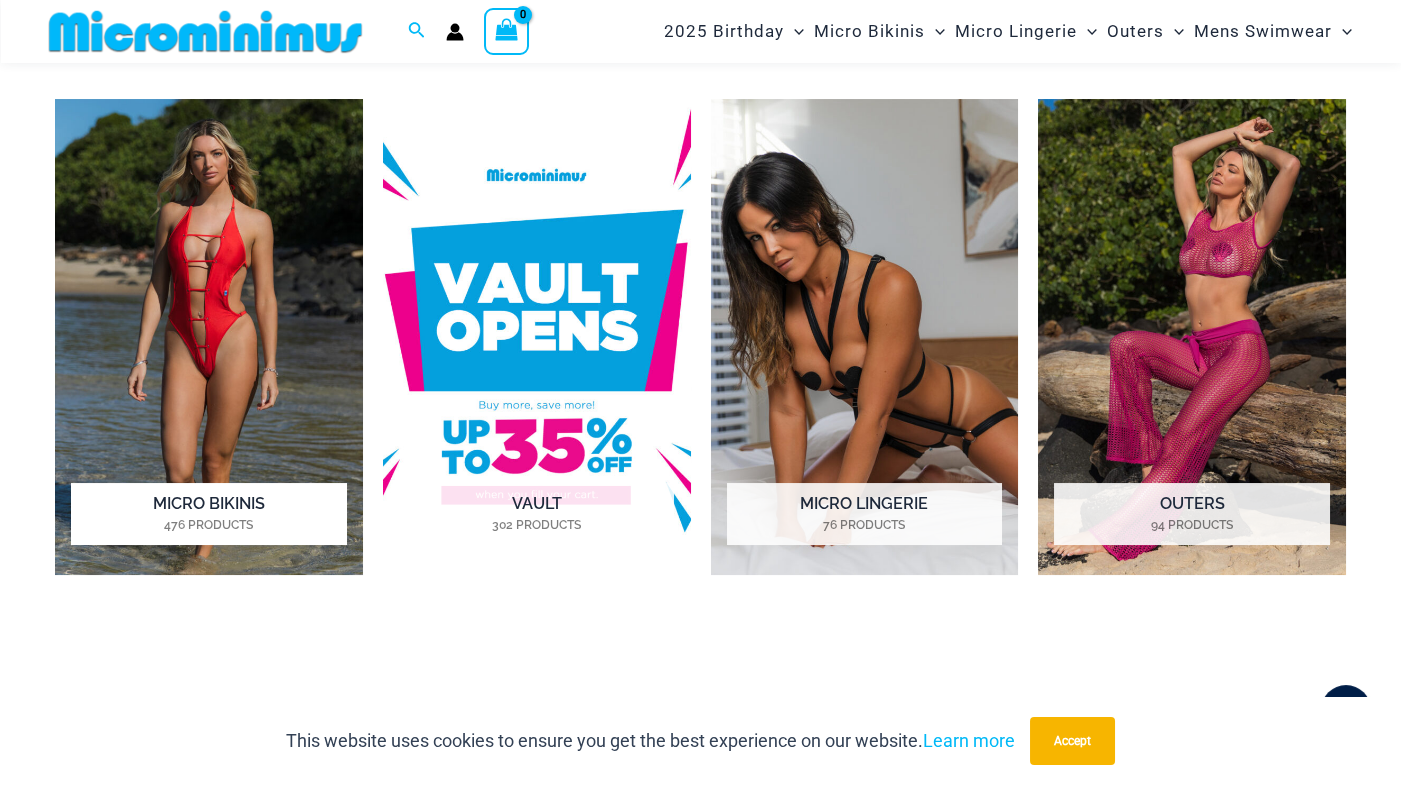 click at bounding box center [209, 337] 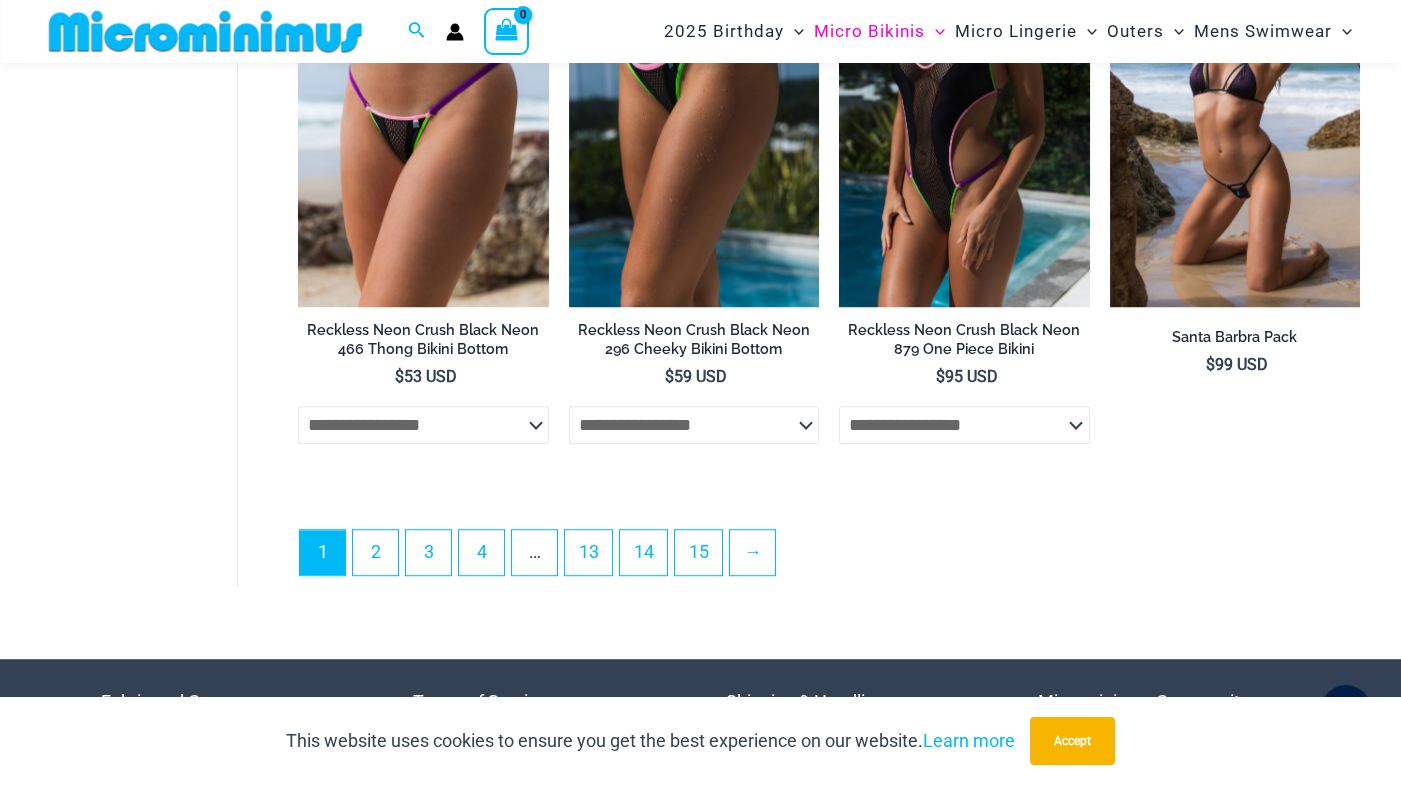 scroll, scrollTop: 4886, scrollLeft: 0, axis: vertical 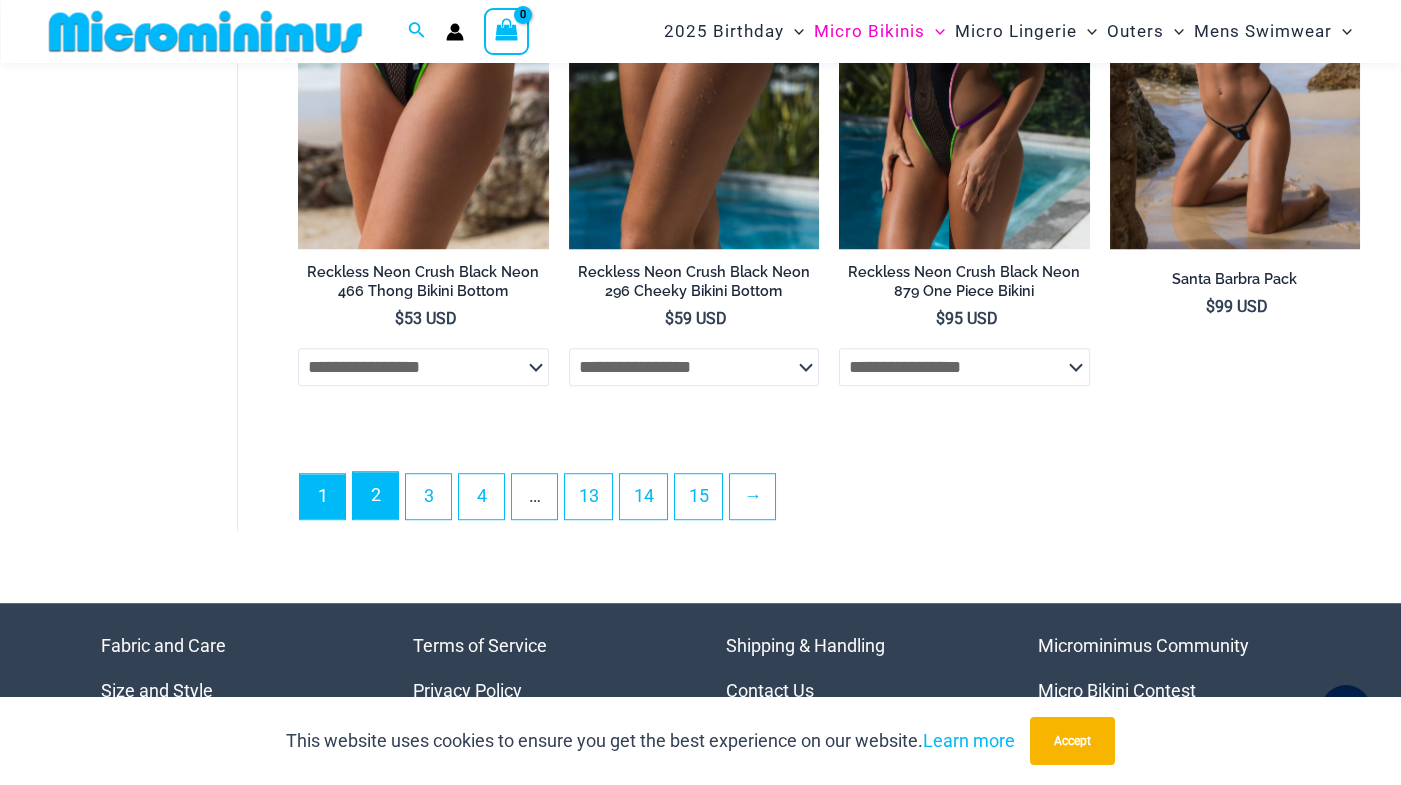 click on "2" at bounding box center [375, 495] 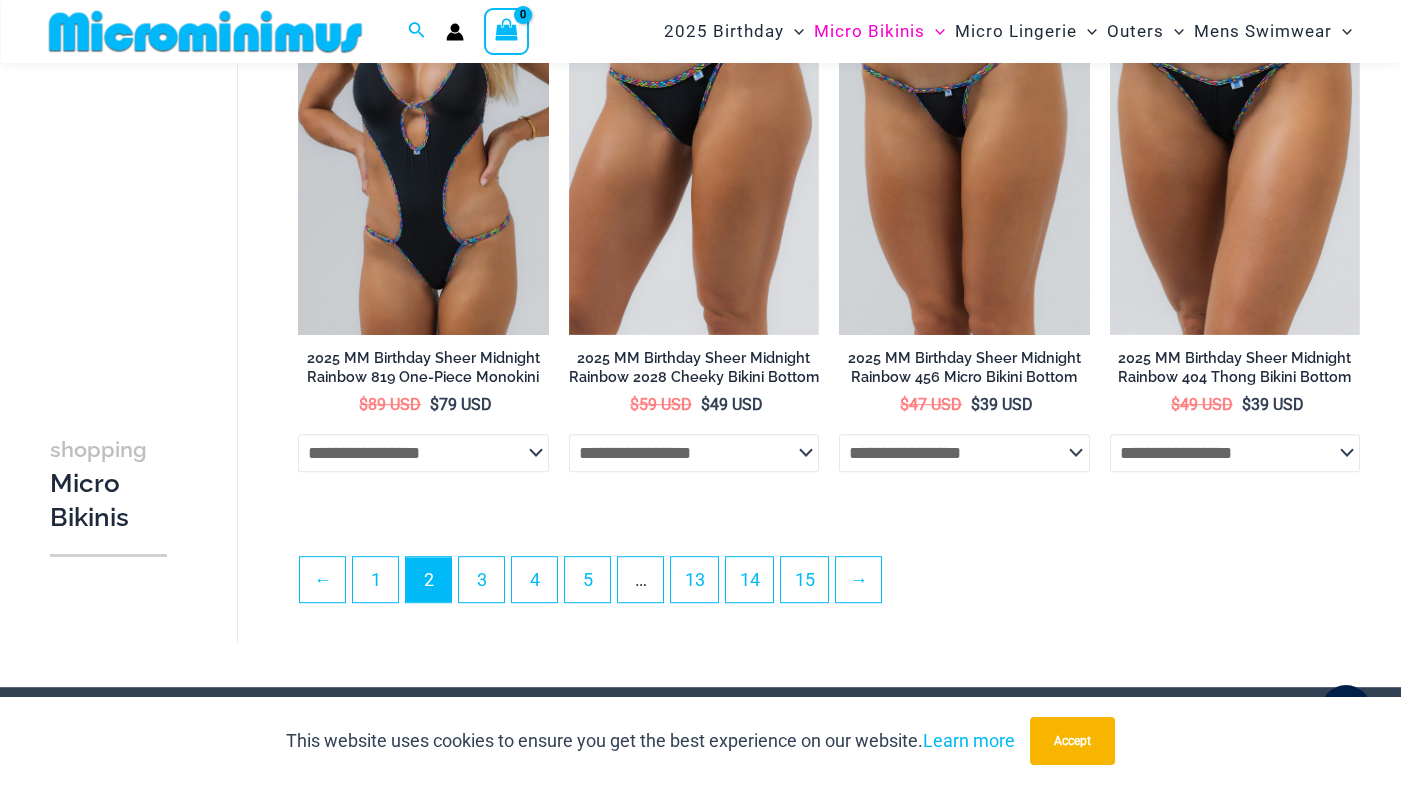 scroll, scrollTop: 4313, scrollLeft: 0, axis: vertical 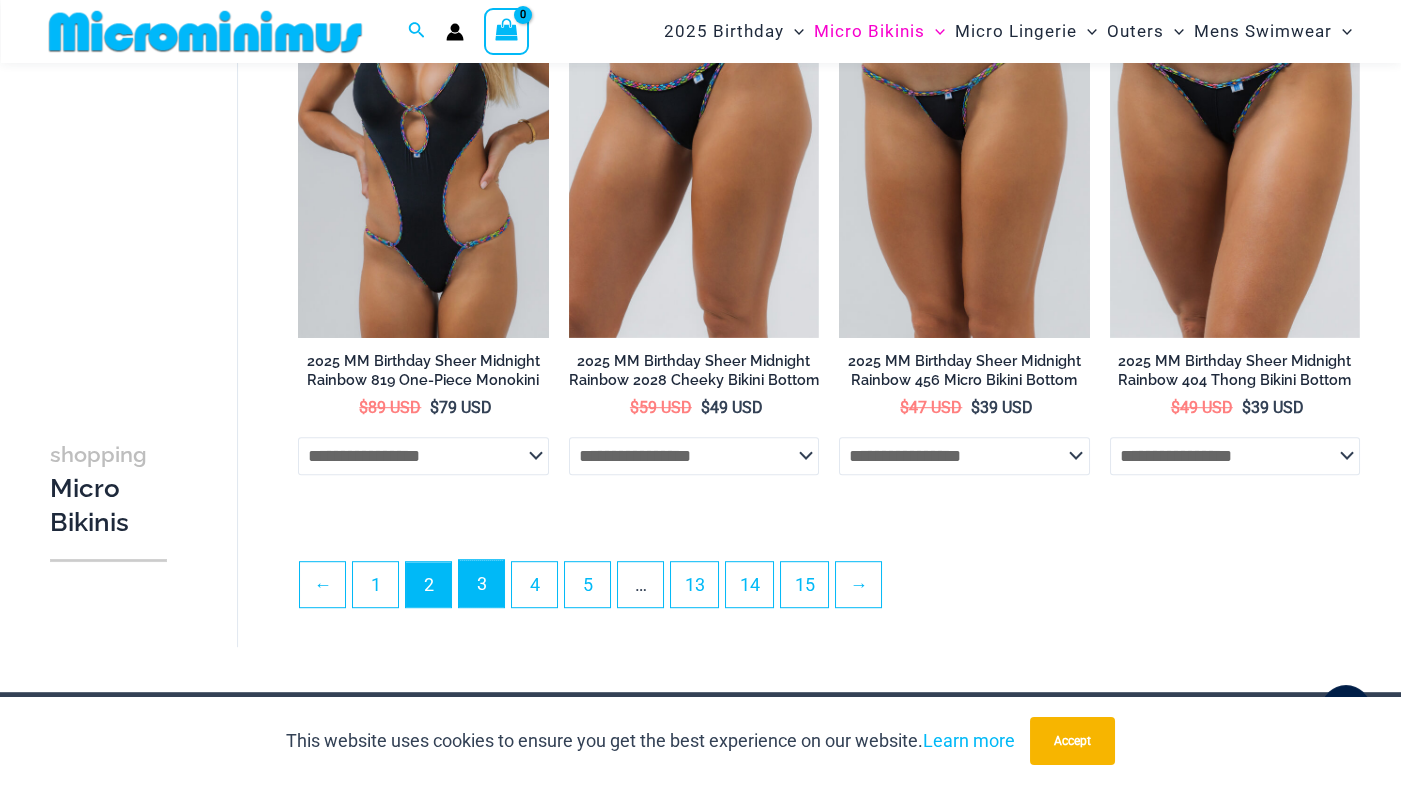 click on "3" at bounding box center [481, 583] 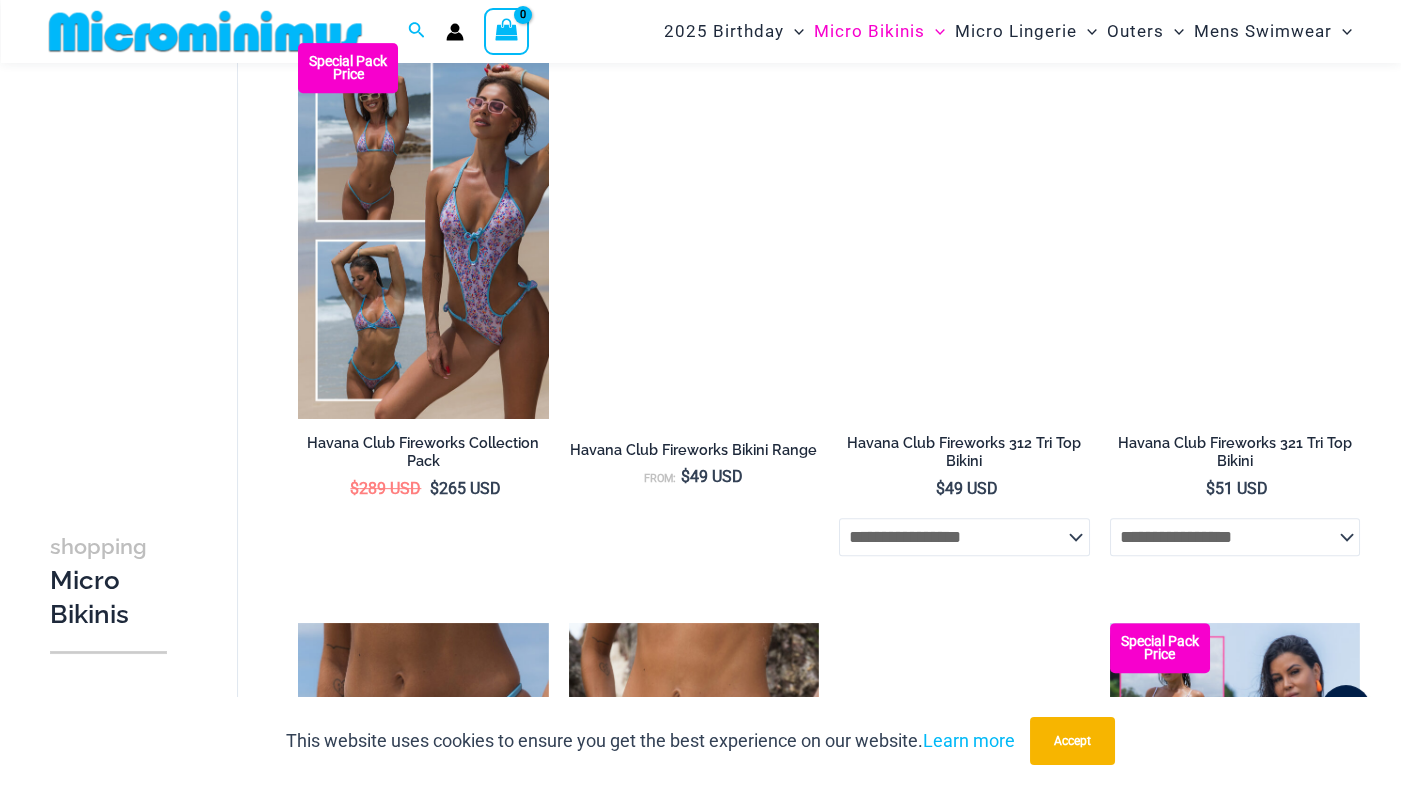 scroll, scrollTop: 3028, scrollLeft: 0, axis: vertical 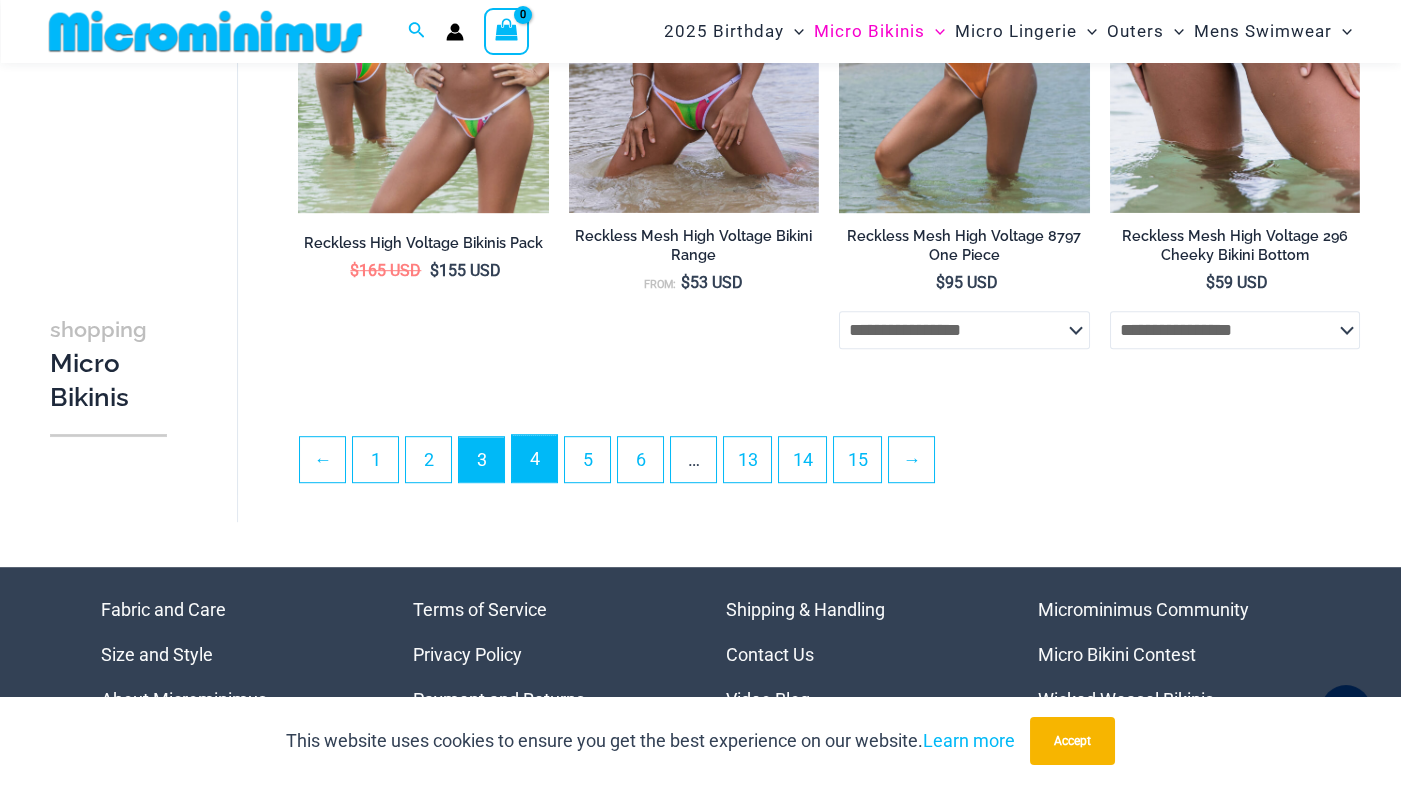click on "4" at bounding box center [534, 458] 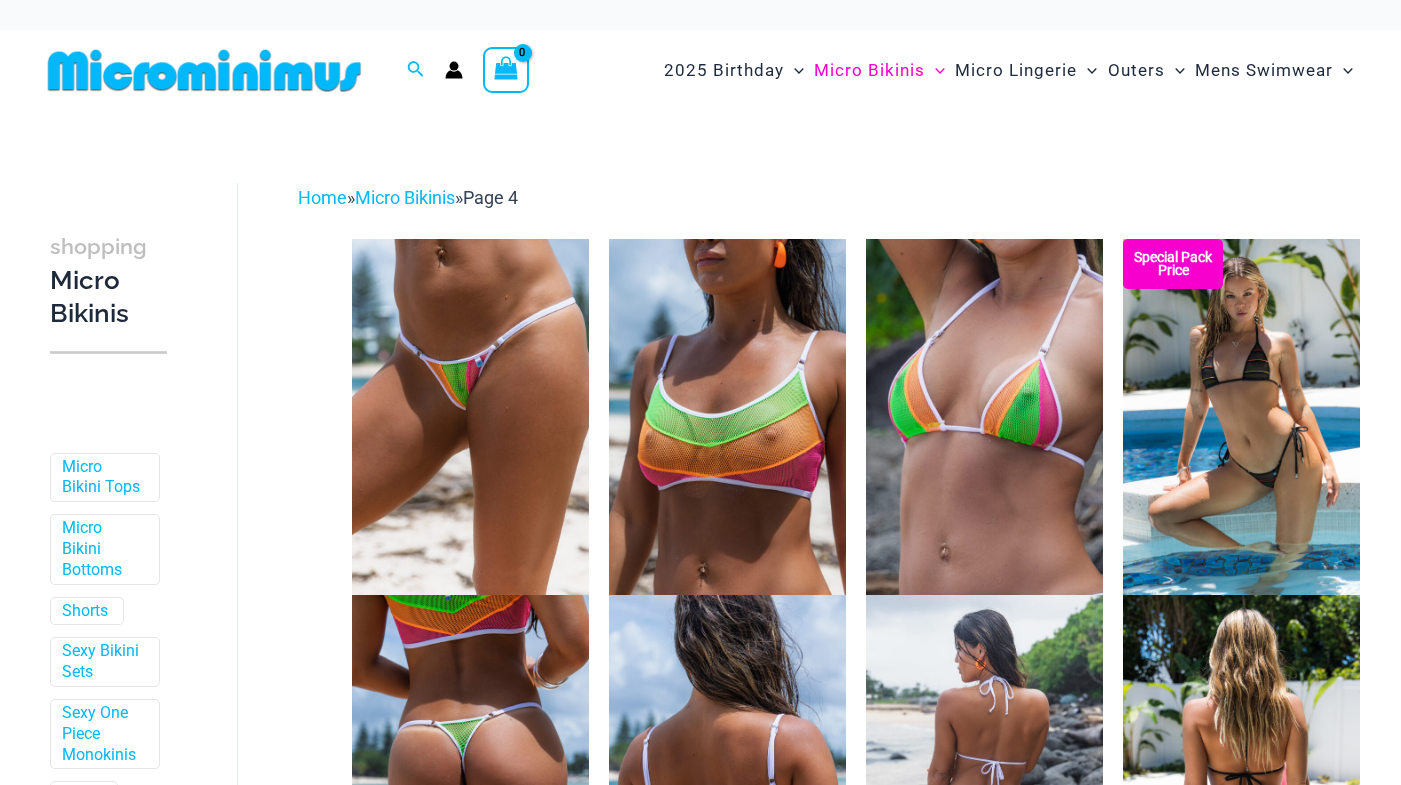 scroll, scrollTop: 0, scrollLeft: 0, axis: both 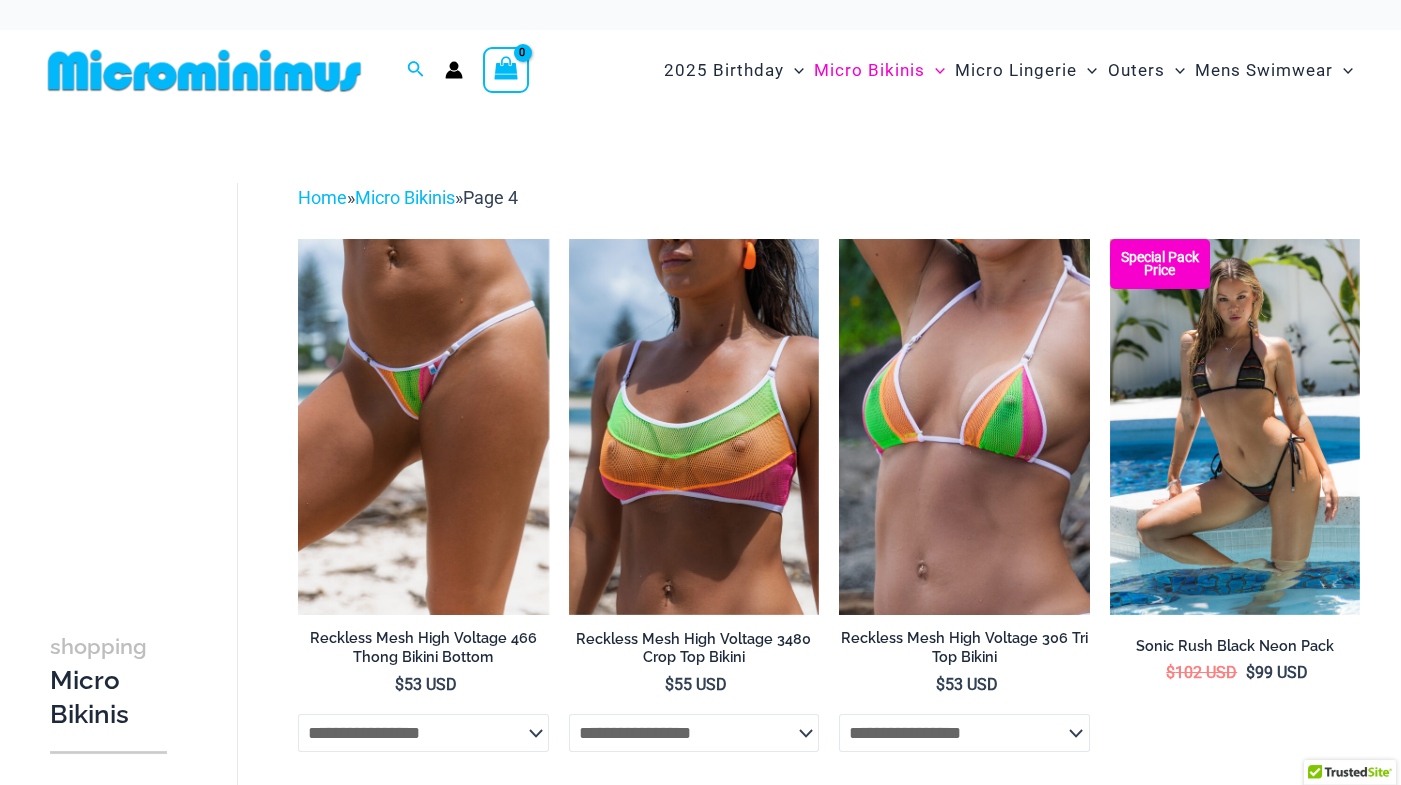 click on "shopping   Micro Bikinis
Filters
Filters
Micro Bikini Tops
Micro Bikini Bottoms" at bounding box center [700, 2700] 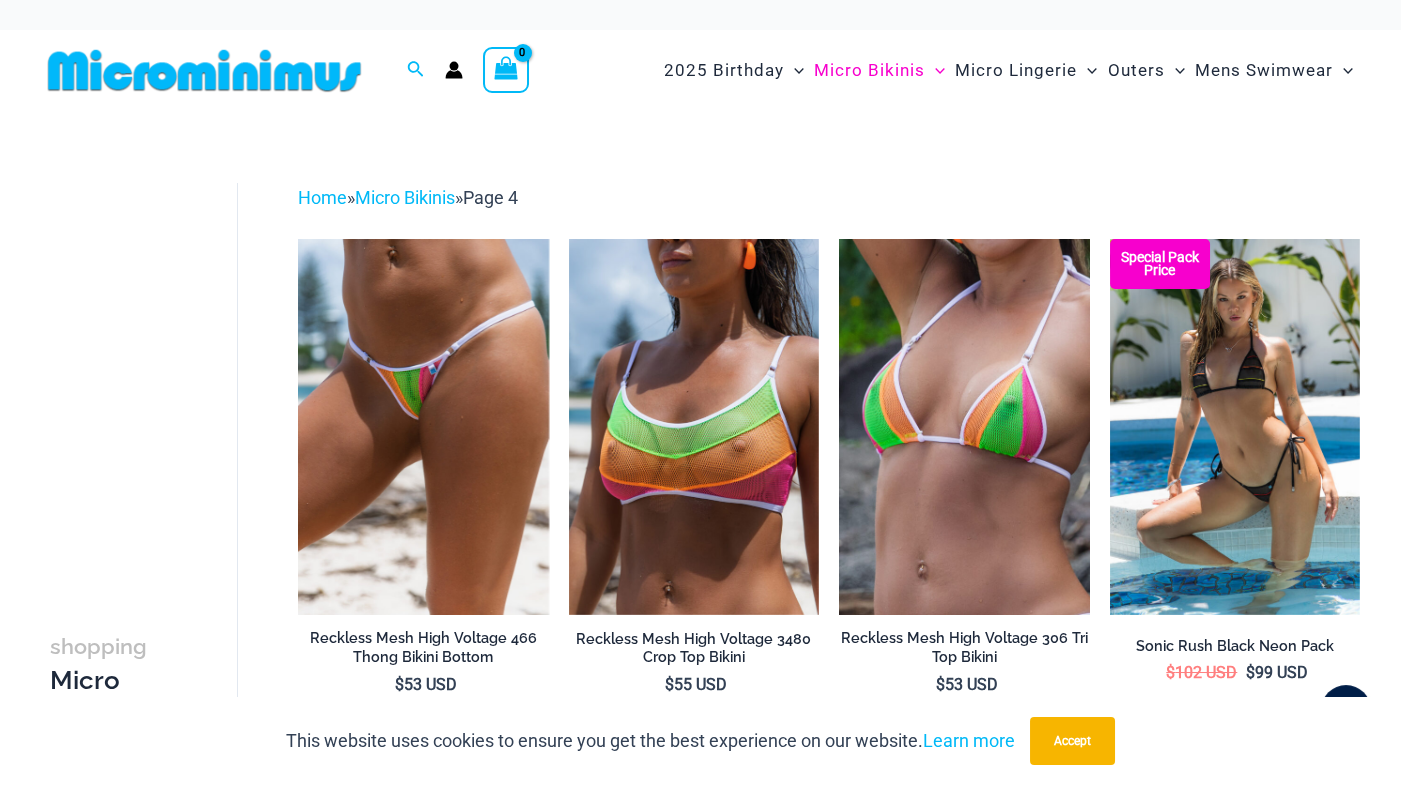 click on "2025 Birthday
Menu Toggle
Matt Neon Sky
Sheer Midnight Rainbow
Micro Bikinis
Menu Toggle
Sexy Bikini Sets
Bikini Tops
Bikini Bottoms
Menu Toggle
Tri-Back Thongs
String Back Thongs
Brazilian Cheekys
Sexy One Piece Monokinis
Menu Toggle" at bounding box center (982, 70) 